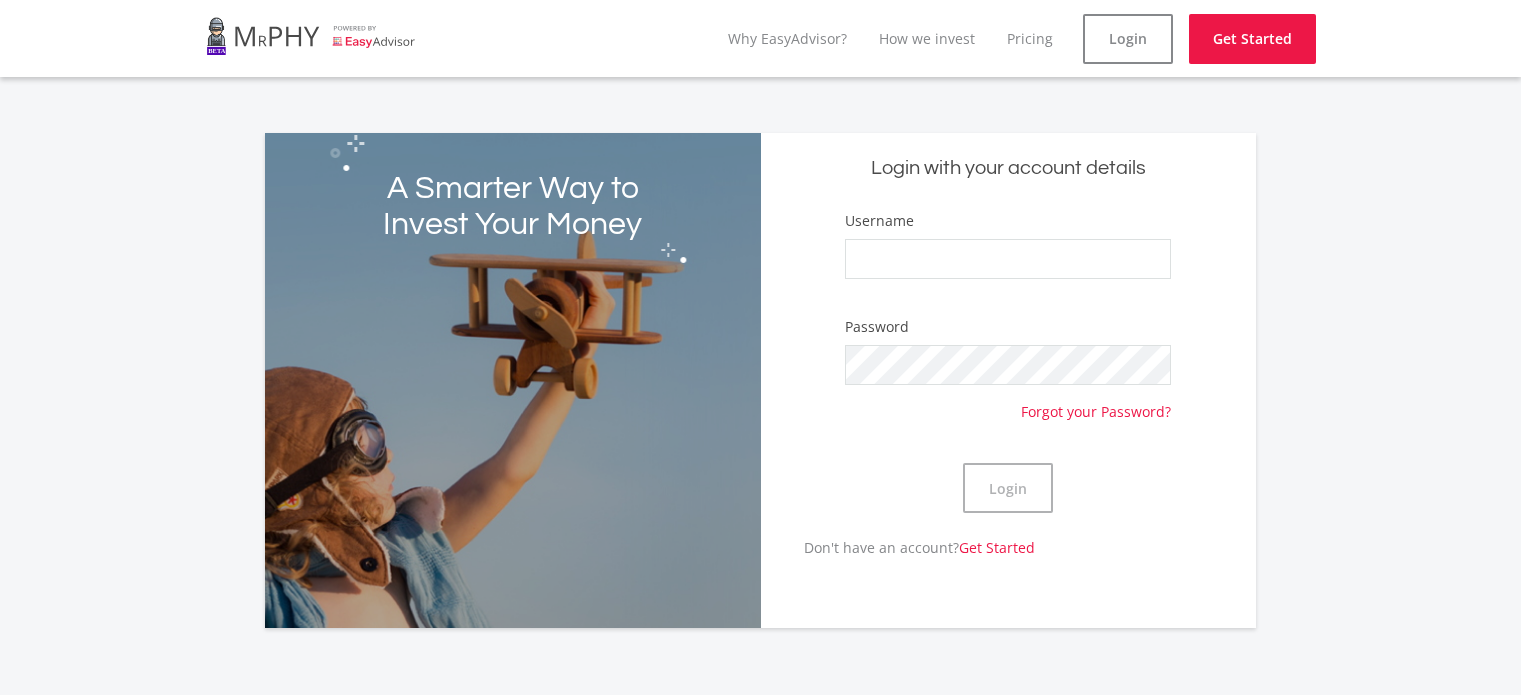 scroll, scrollTop: 0, scrollLeft: 0, axis: both 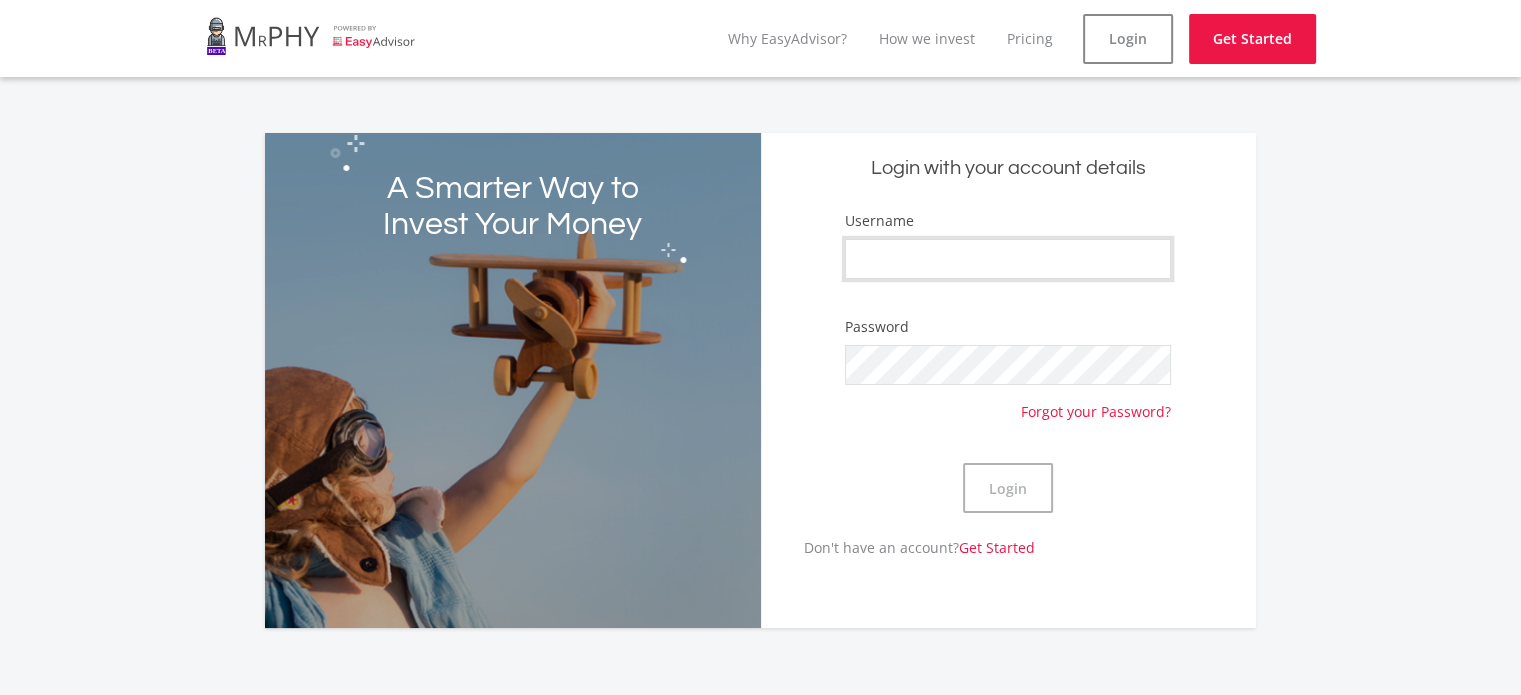 click on "Username" at bounding box center (1008, 259) 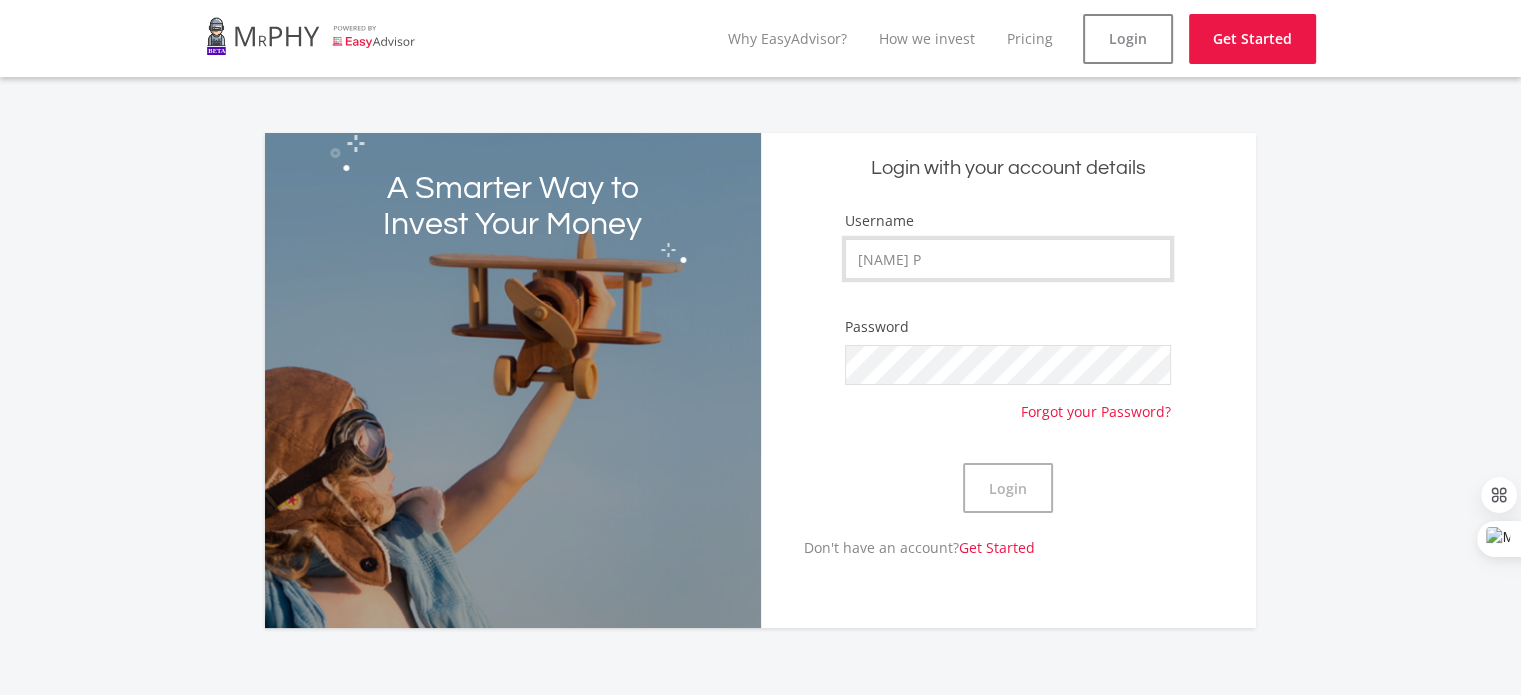 type on "[FIRST] [LAST]" 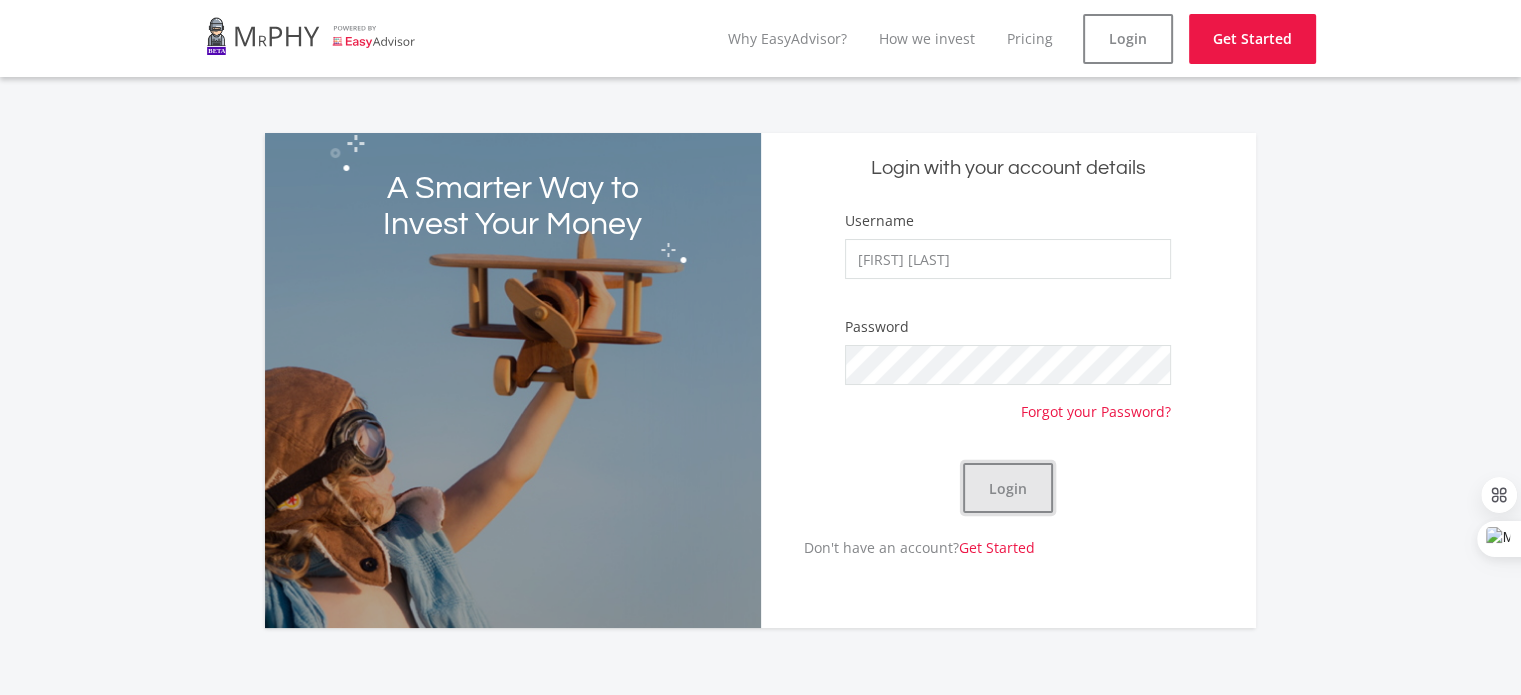 click on "Login" 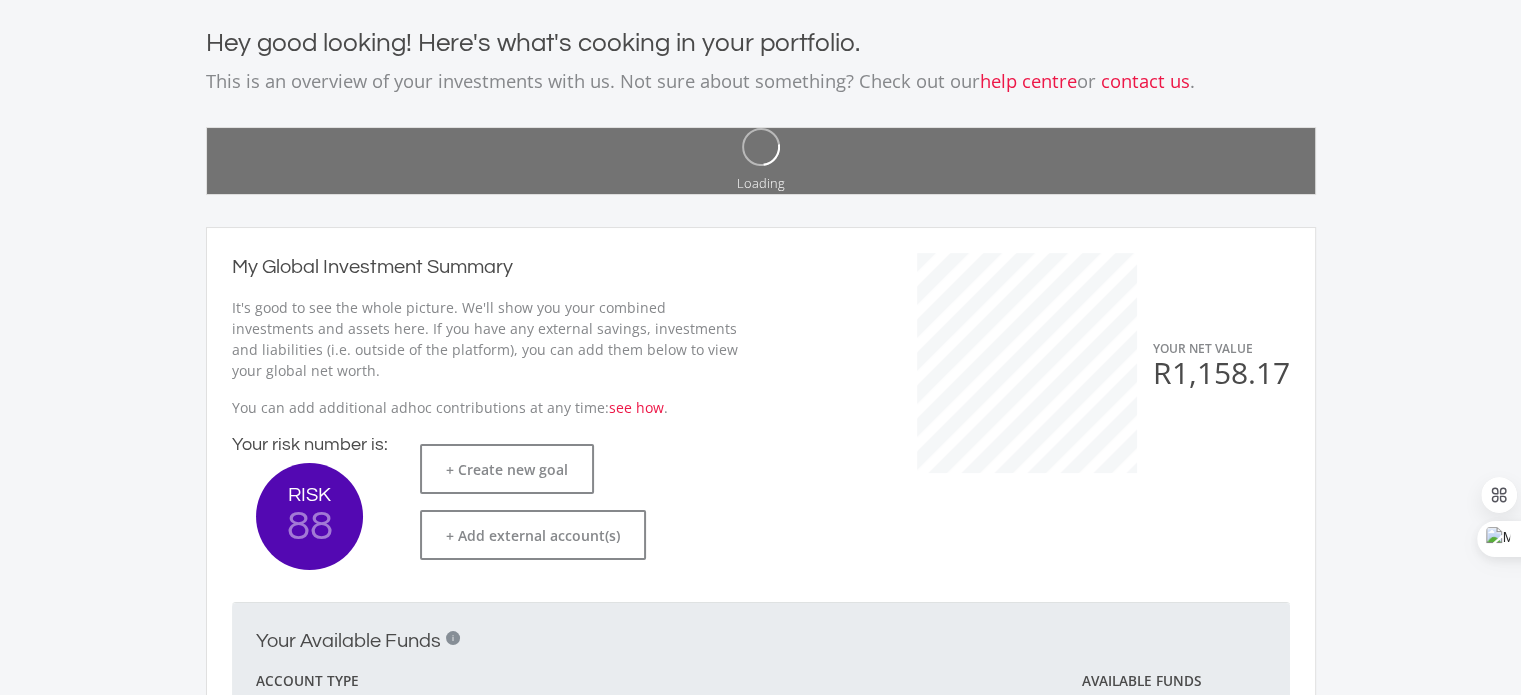 scroll, scrollTop: 400, scrollLeft: 0, axis: vertical 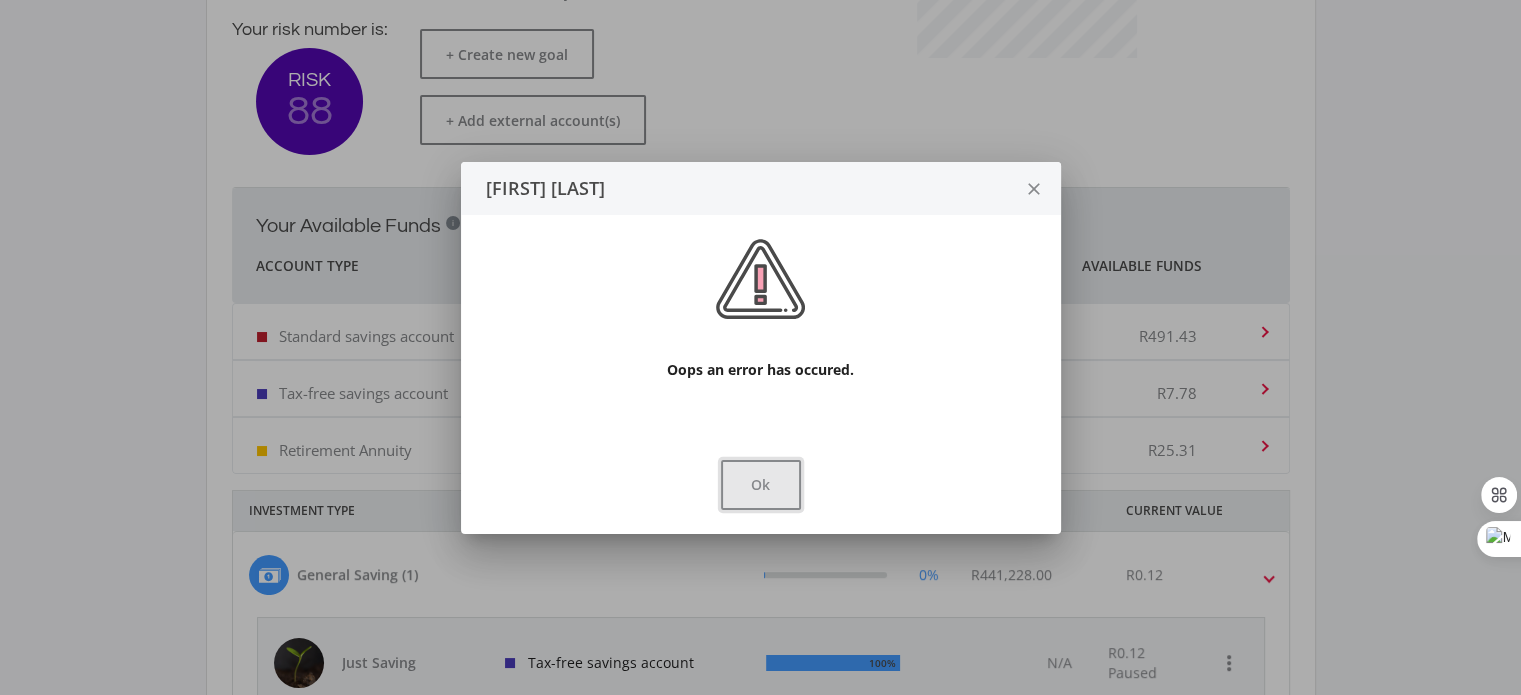 click on "Ok" at bounding box center (761, 485) 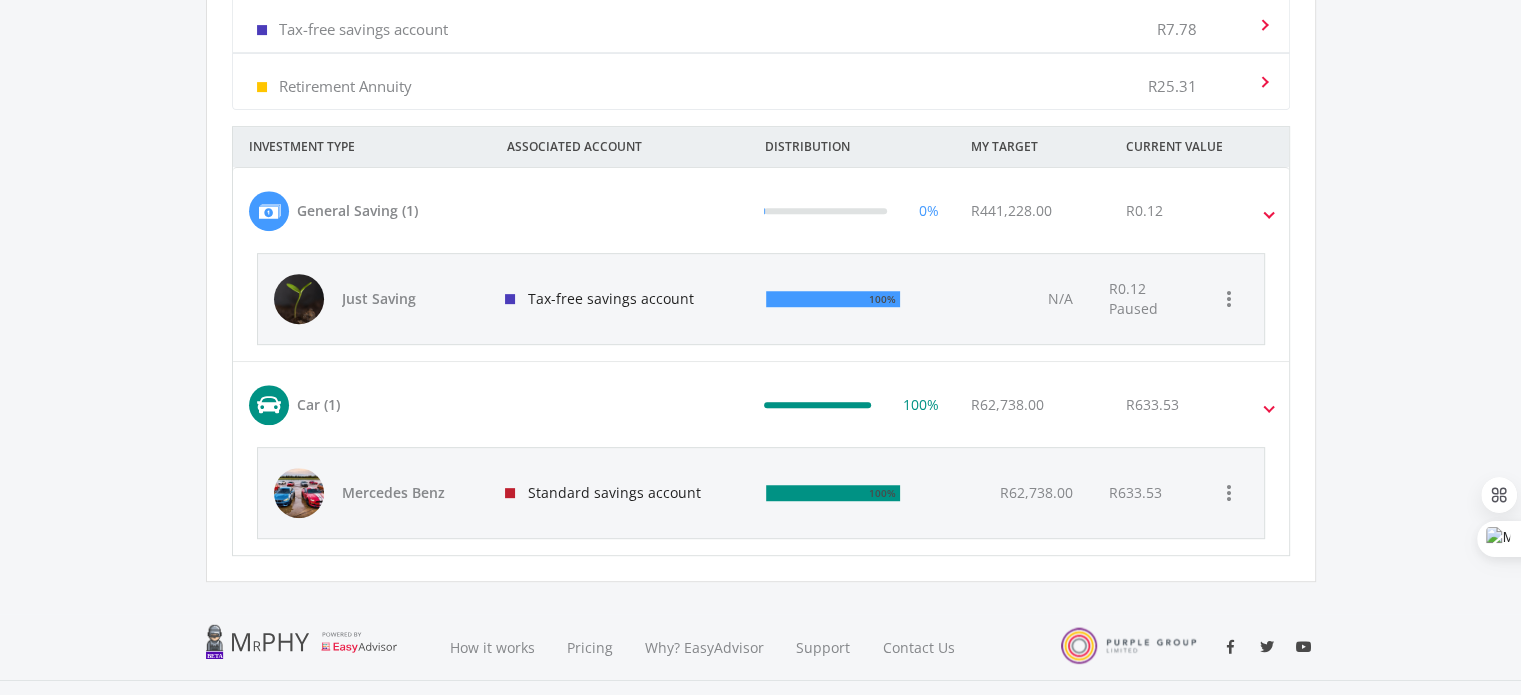 scroll, scrollTop: 800, scrollLeft: 0, axis: vertical 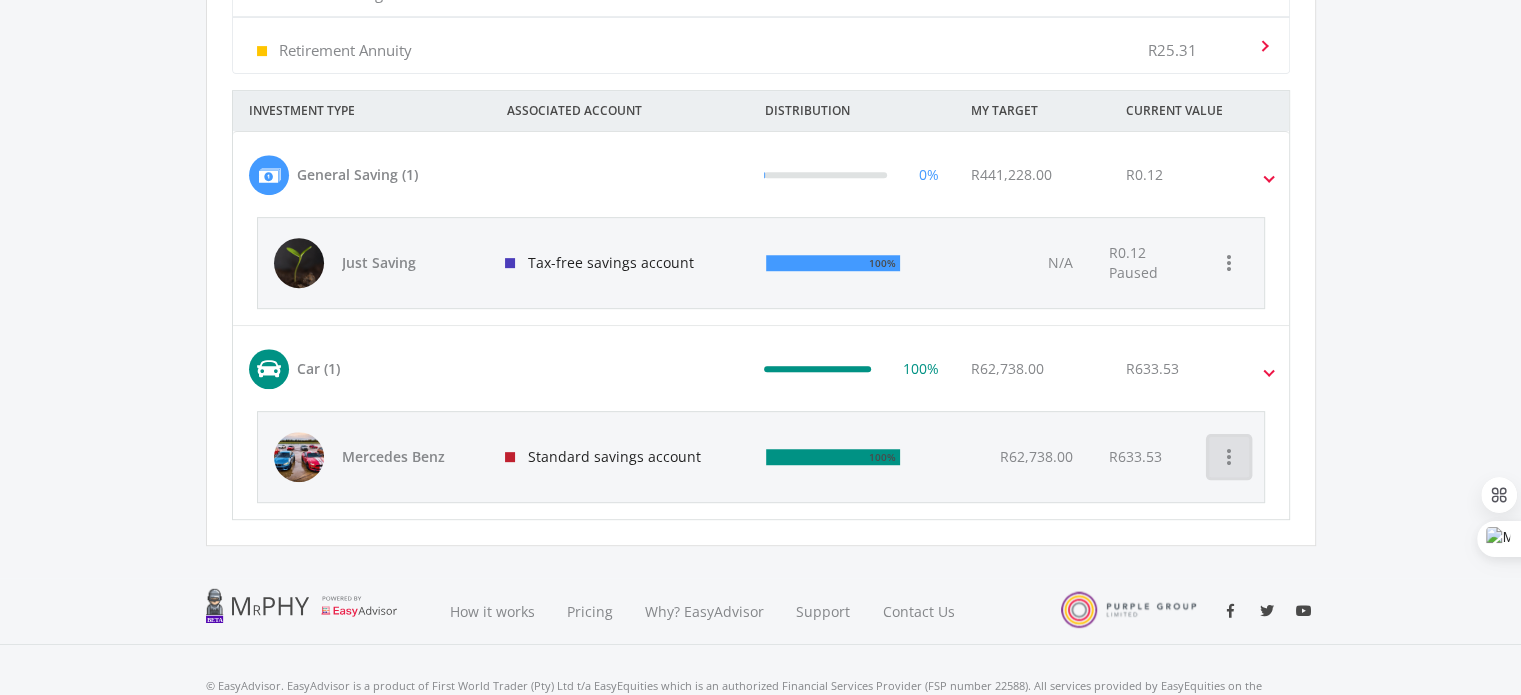 click on "more_vert" at bounding box center [1229, 457] 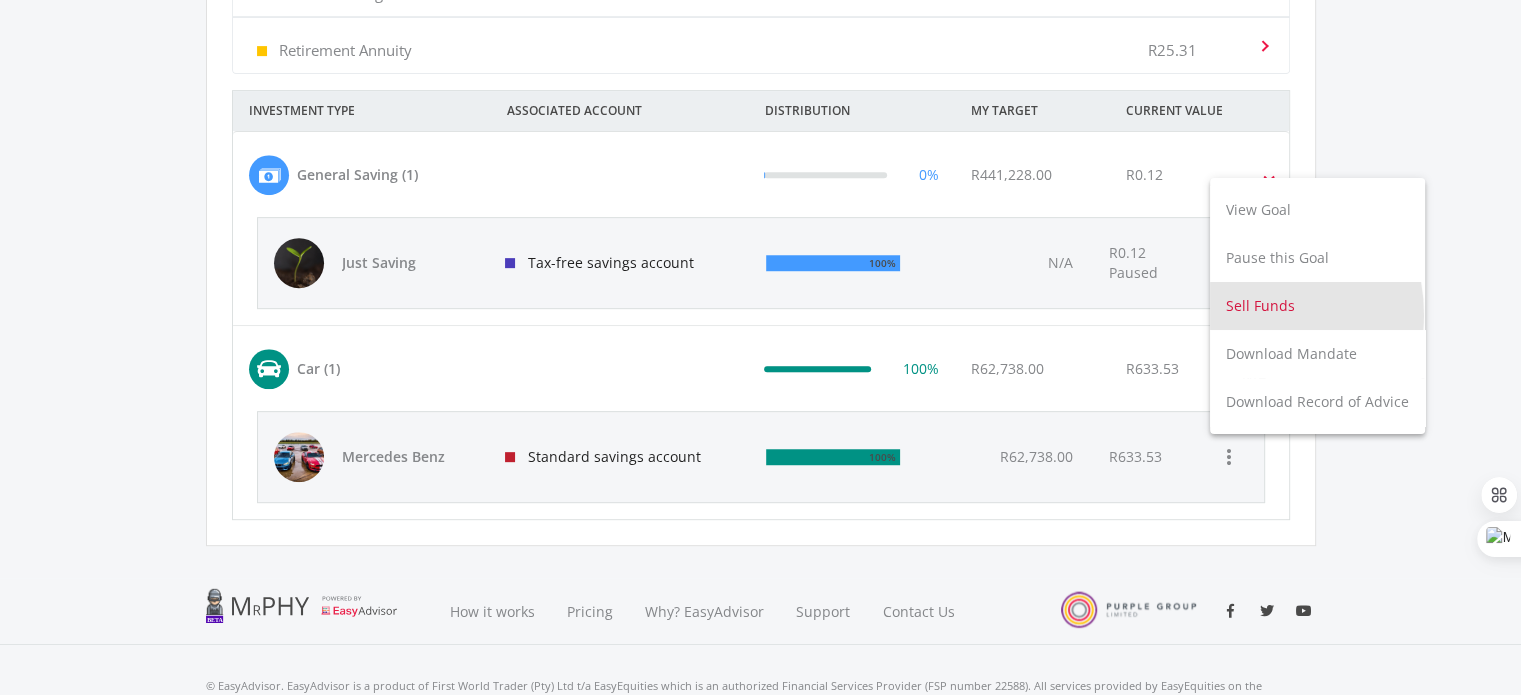 click on "Sell Funds" at bounding box center (1317, 306) 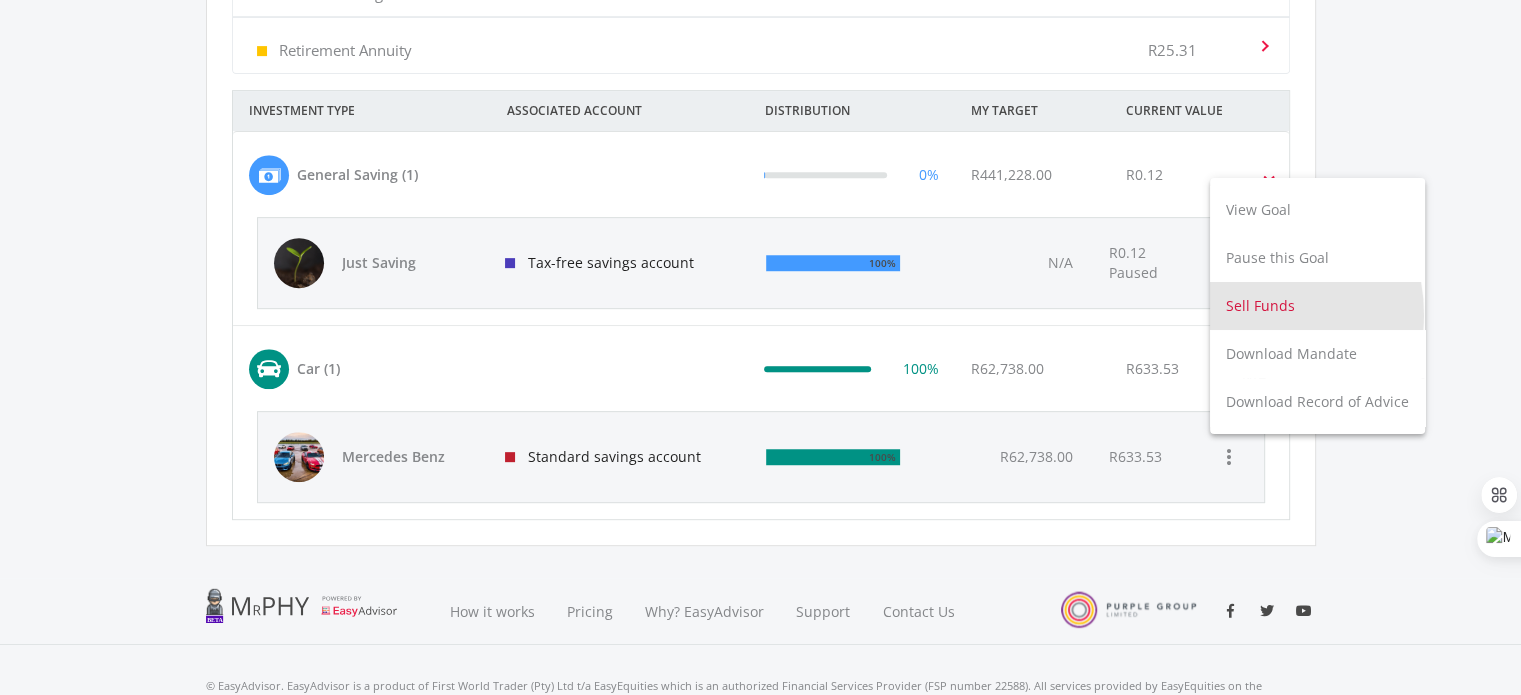 scroll, scrollTop: 296, scrollLeft: 0, axis: vertical 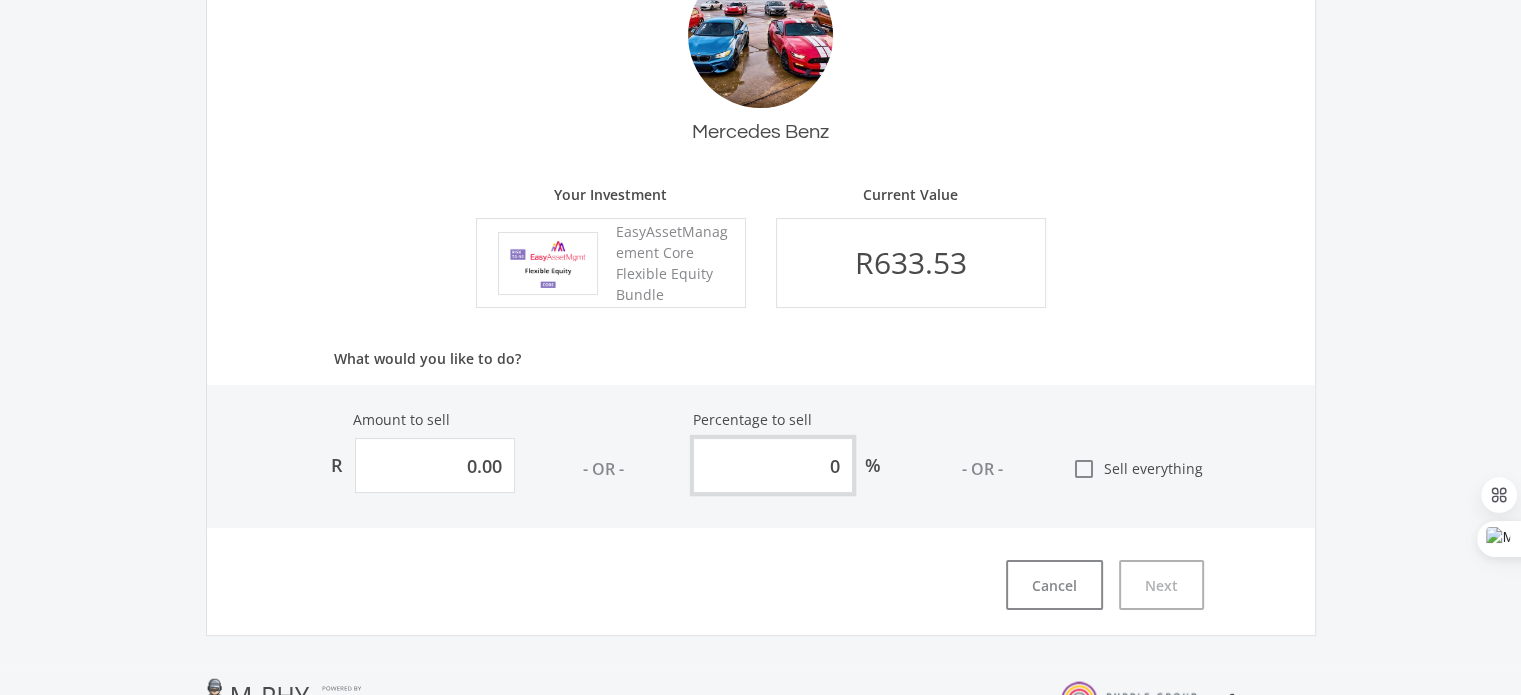 click on "0" at bounding box center [773, 465] 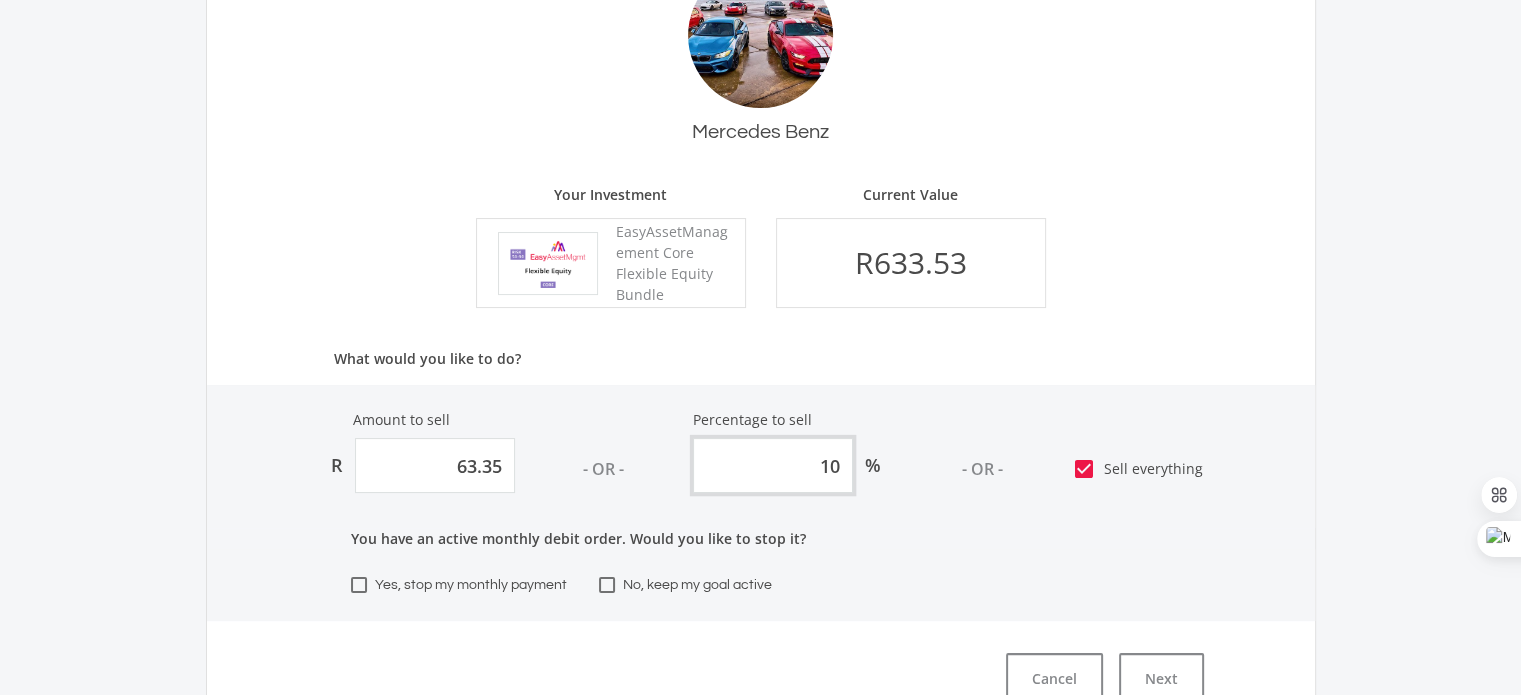 type on "633.534024777019" 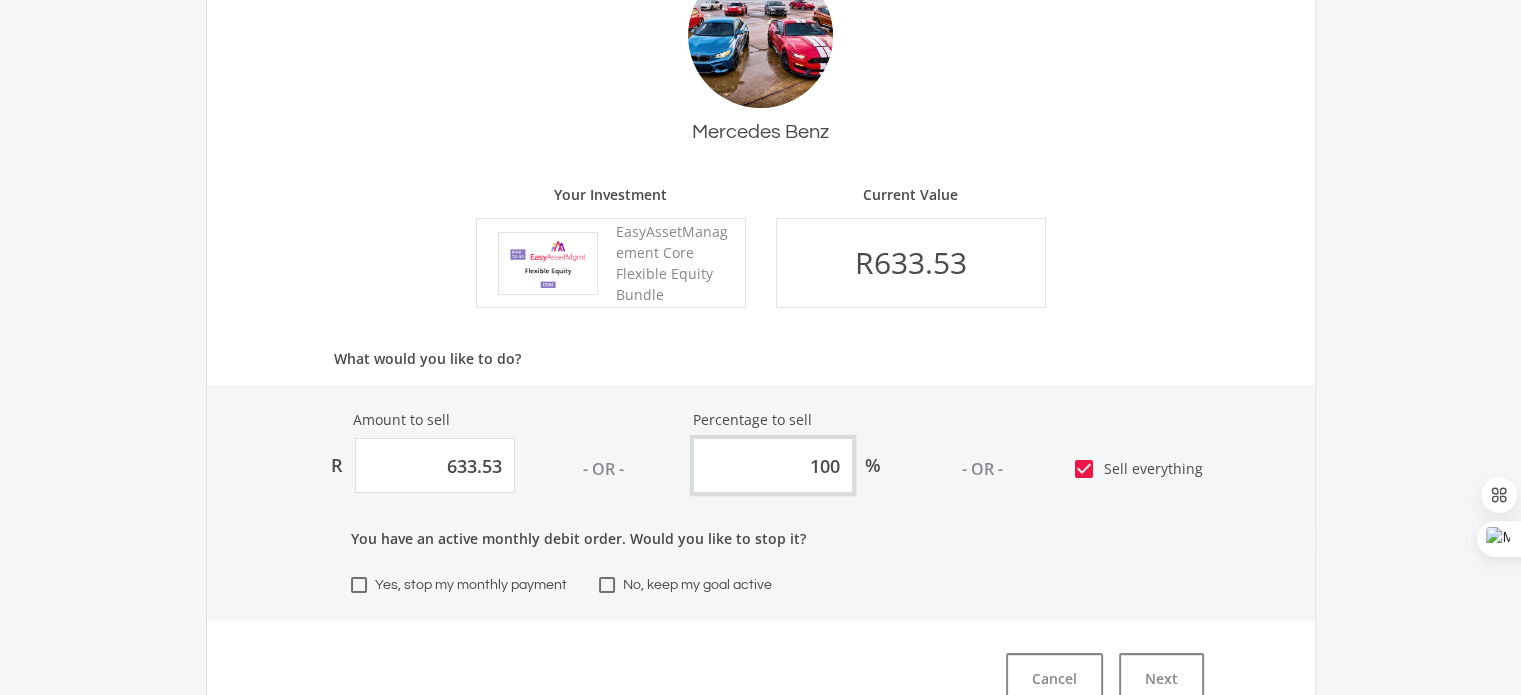 type on "627.1986845292488" 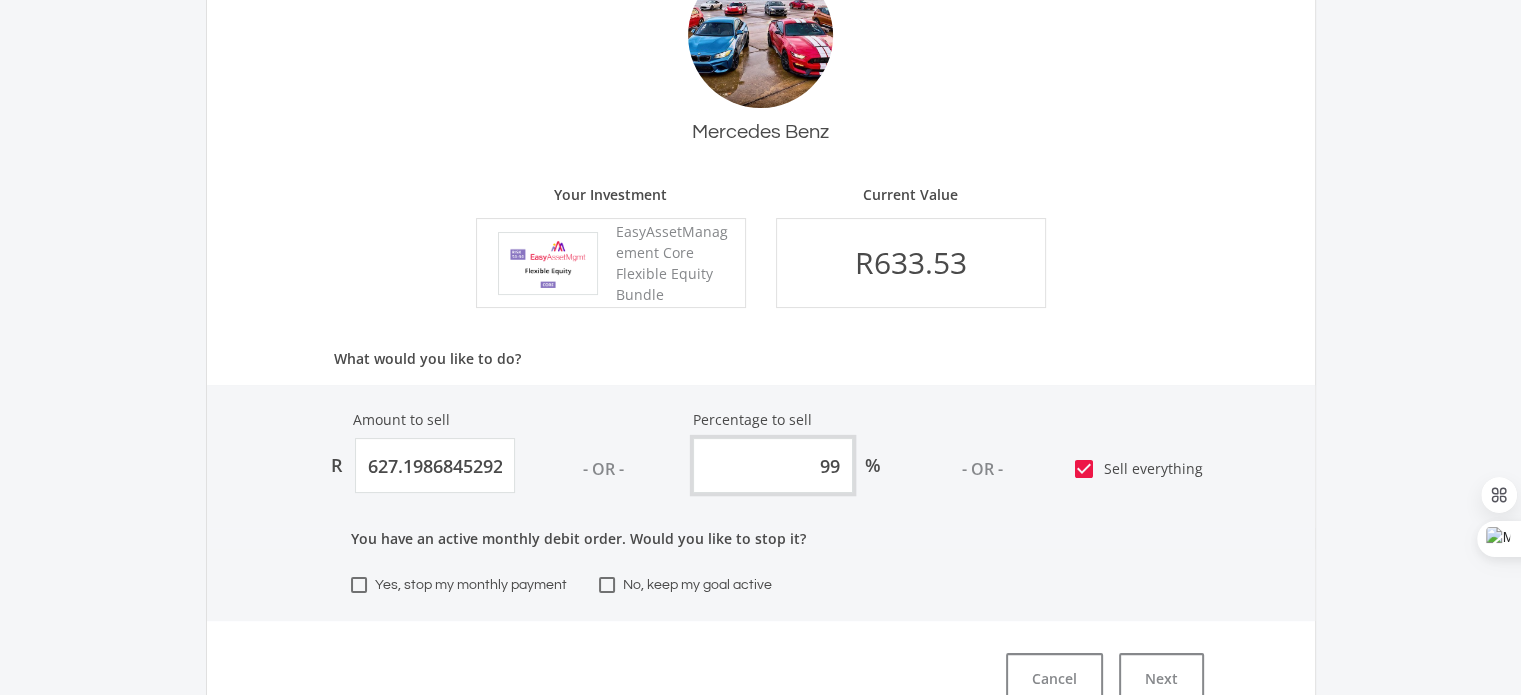 type on "627.20" 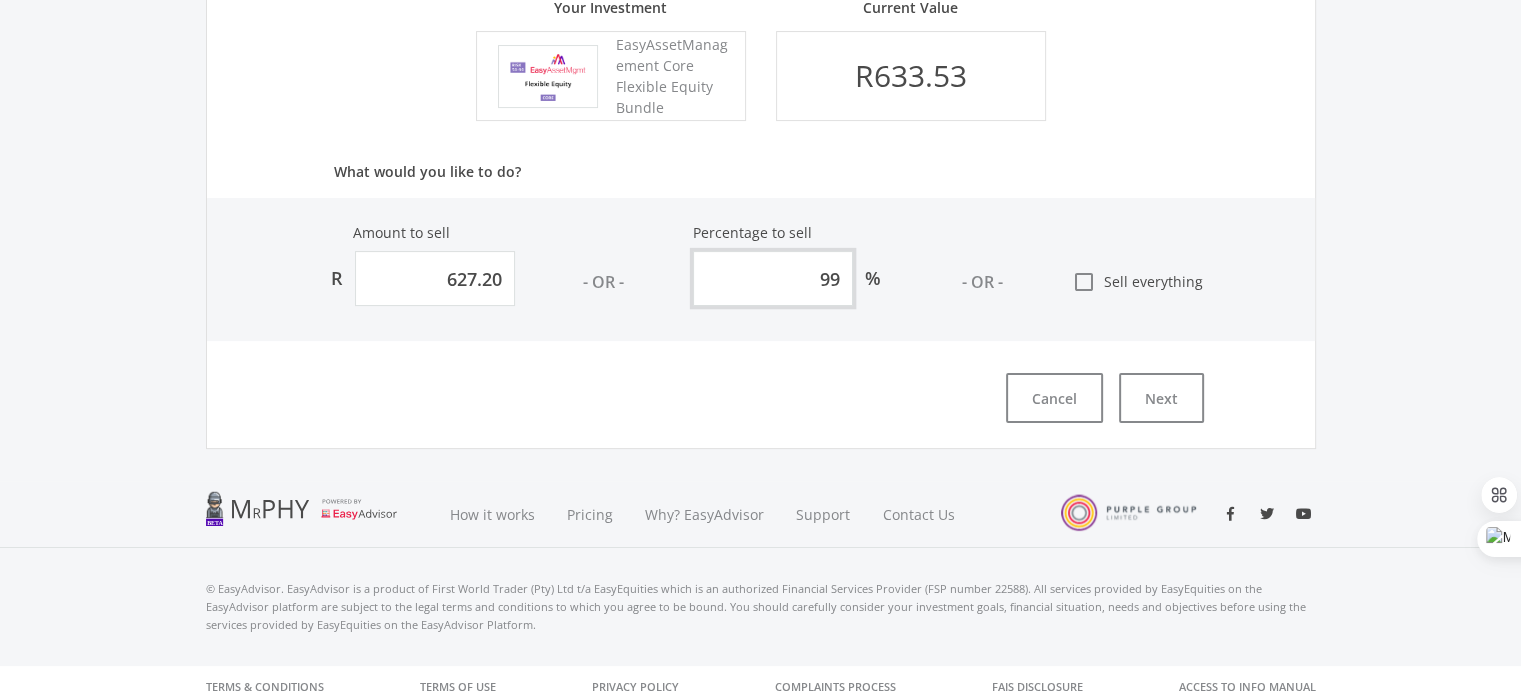scroll, scrollTop: 495, scrollLeft: 0, axis: vertical 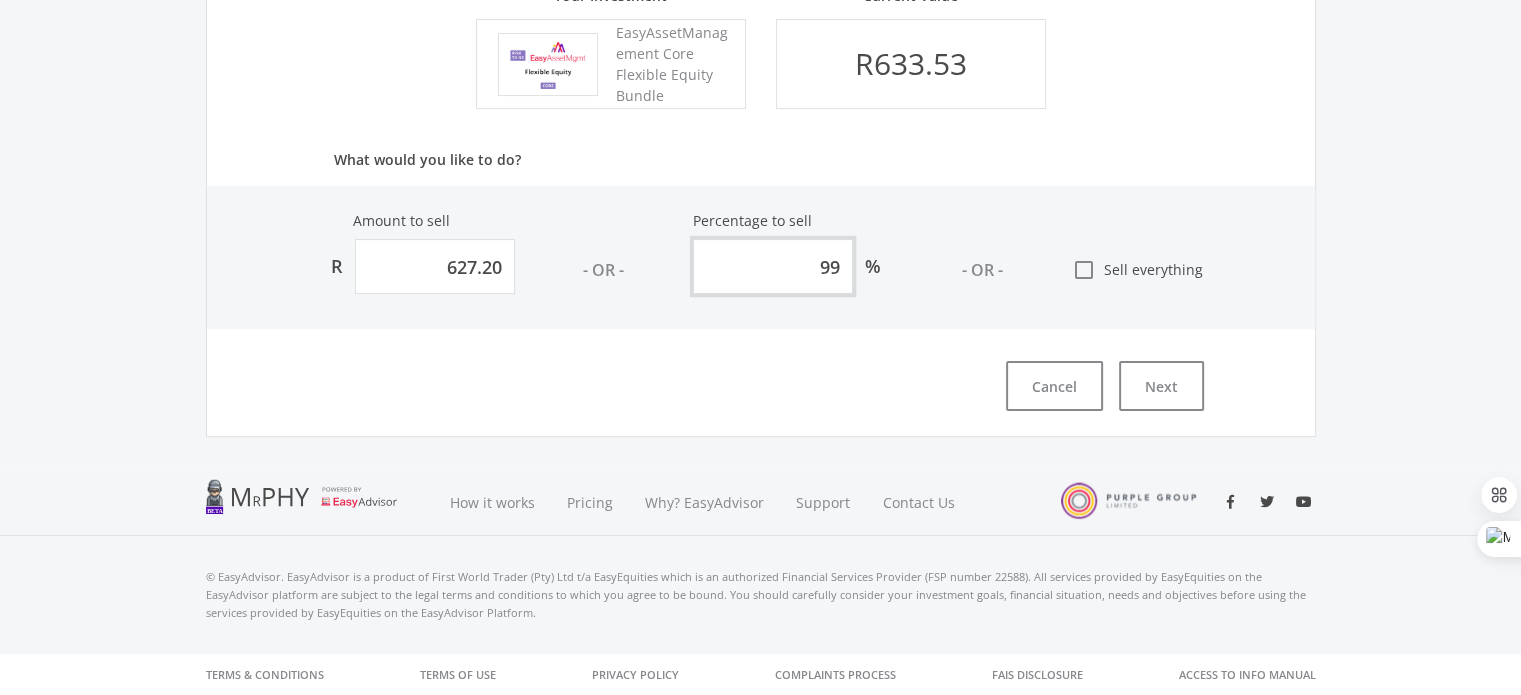 type on "99" 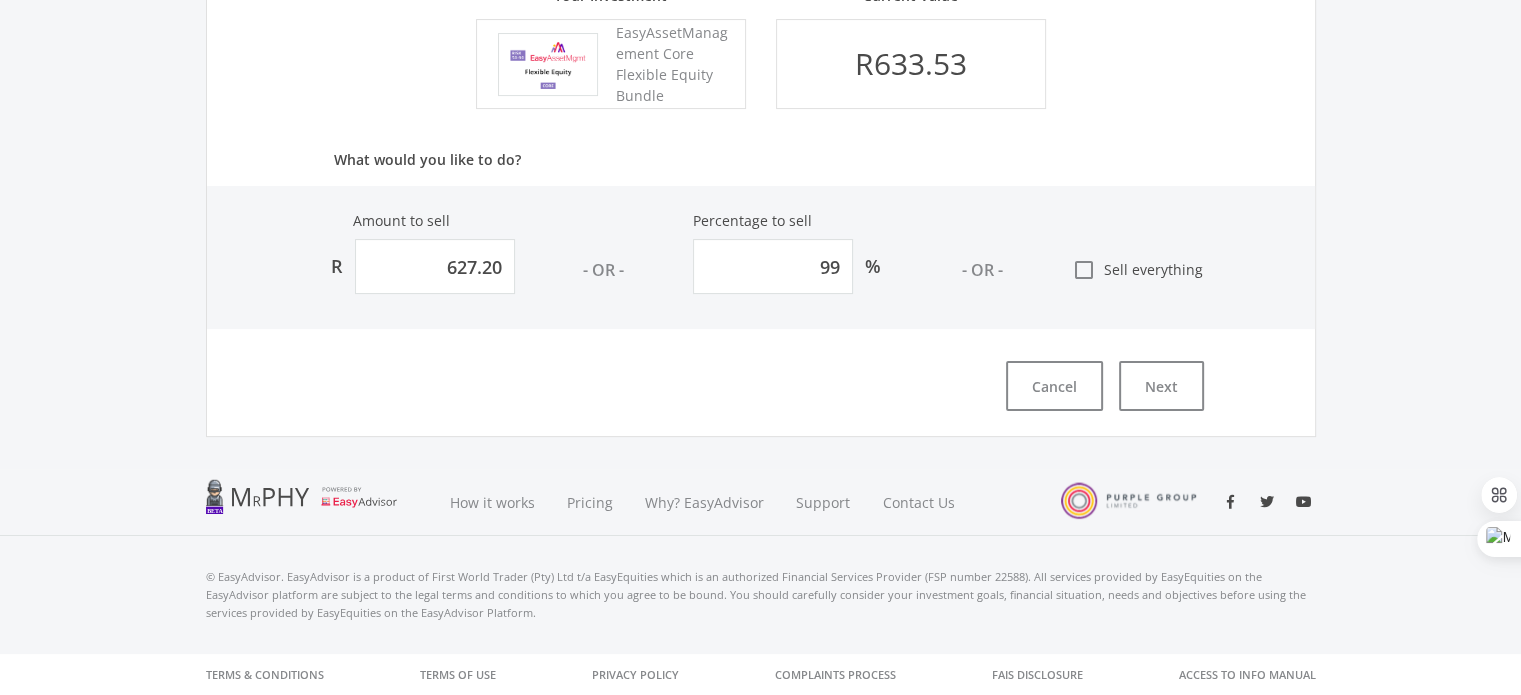 click on "check_box_outline_blank" 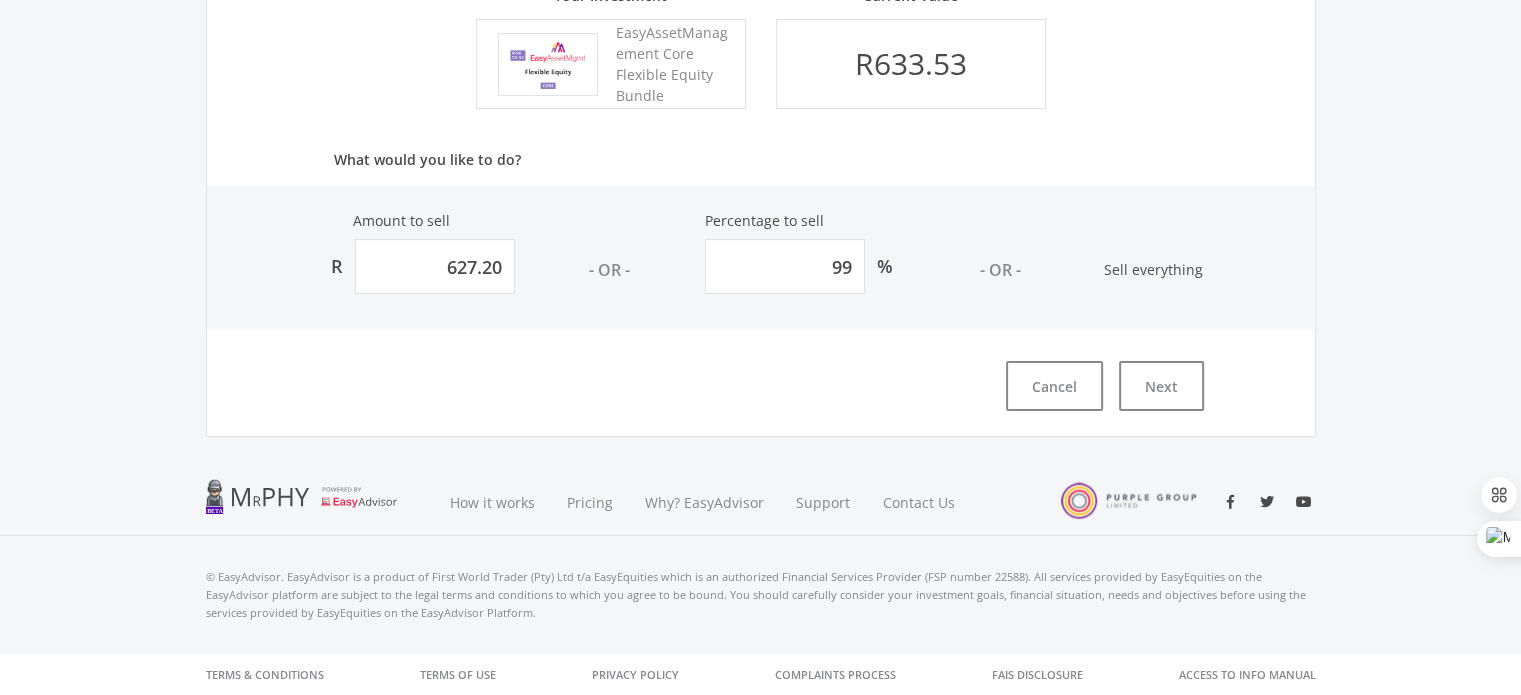 type on "633.534024777019" 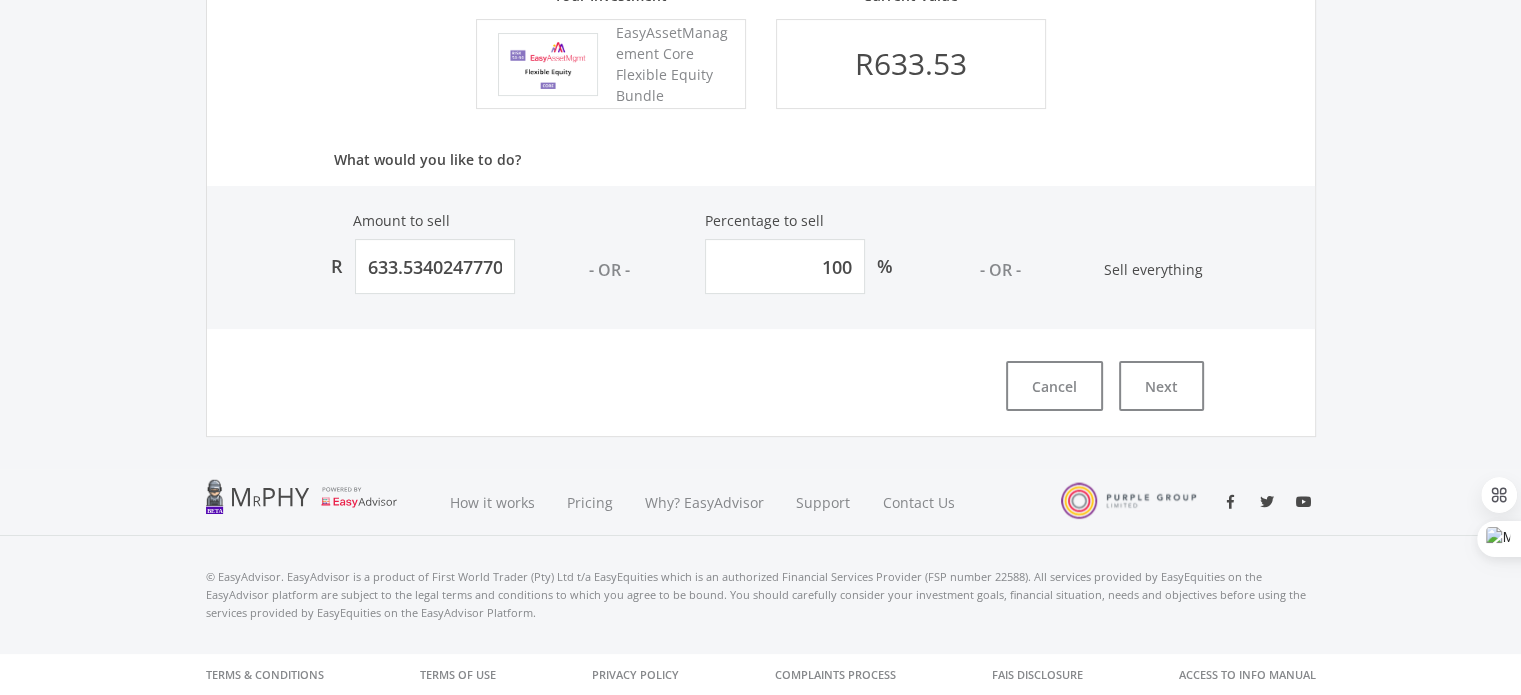 type on "633.53" 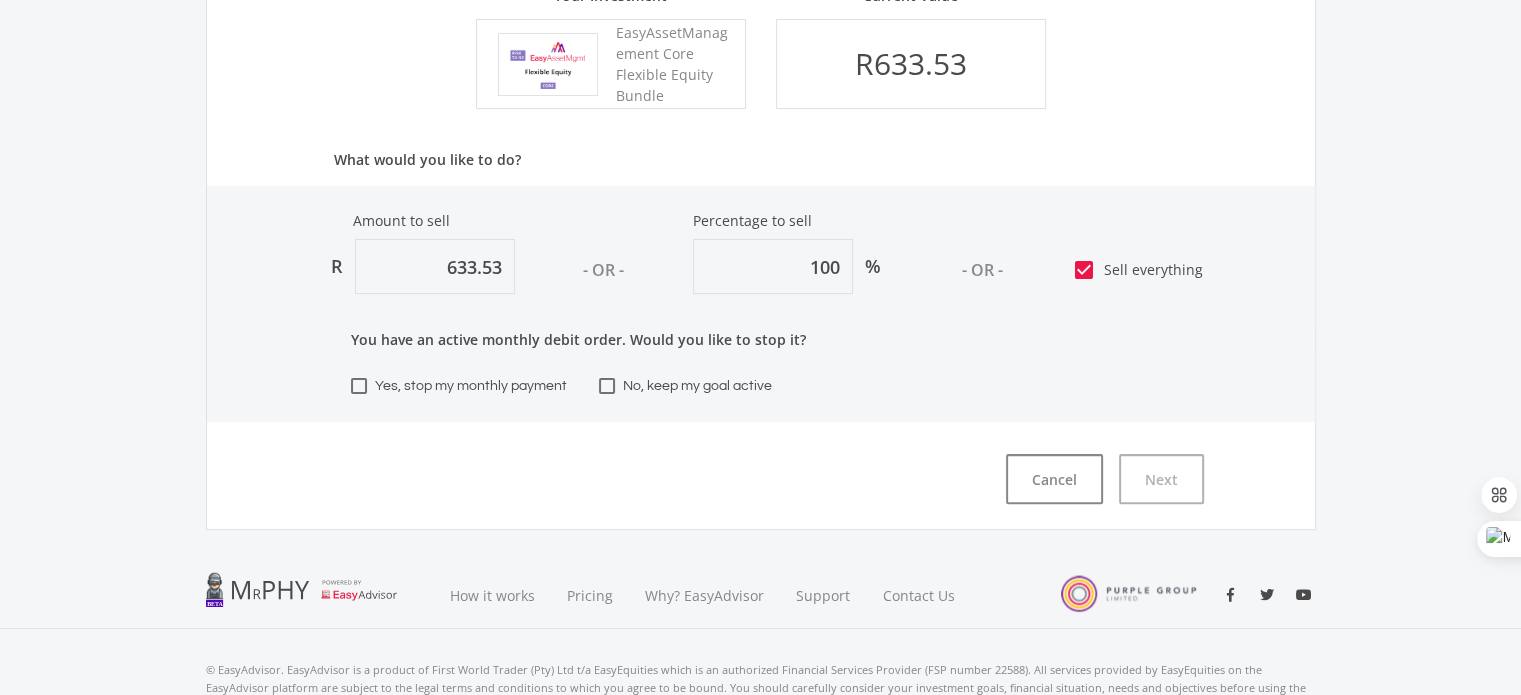 click on "Yes, stop my monthly payment" at bounding box center [459, 390] 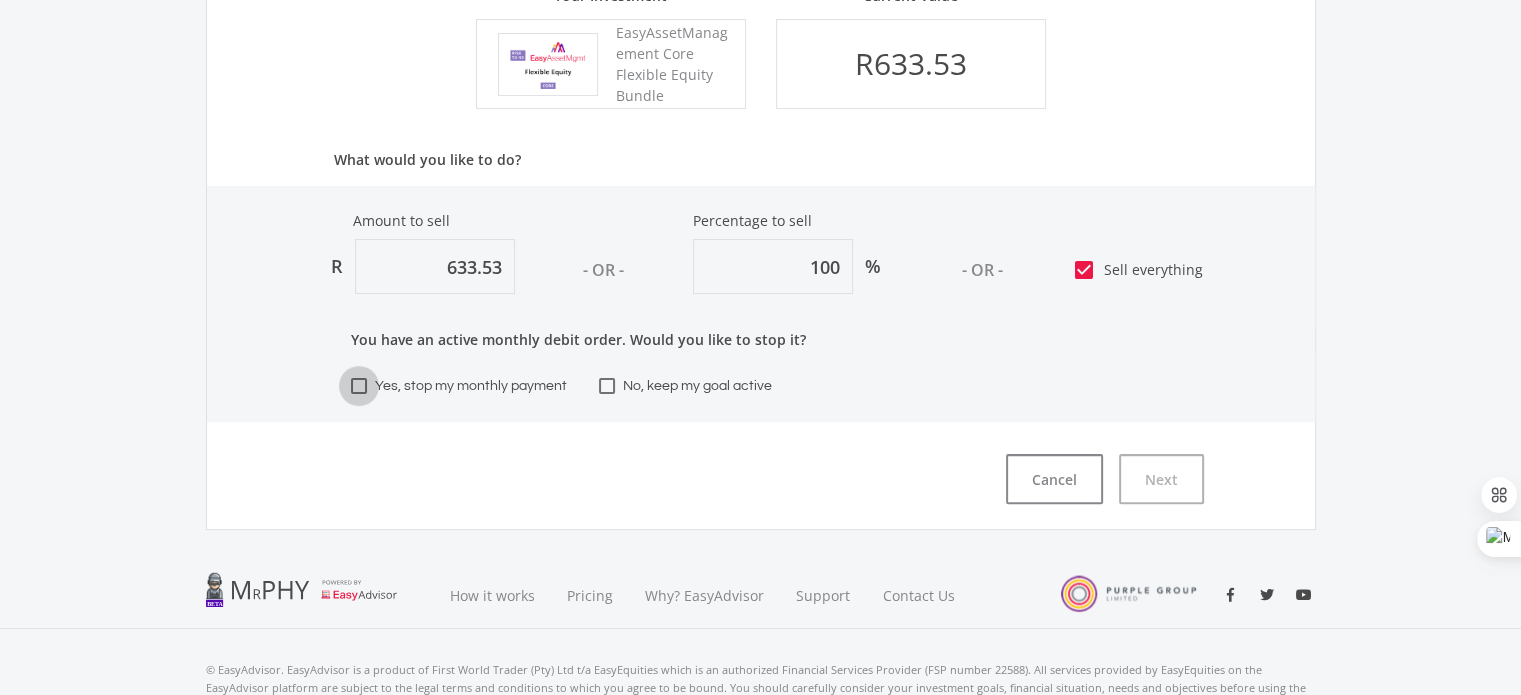 click at bounding box center [359, 386] 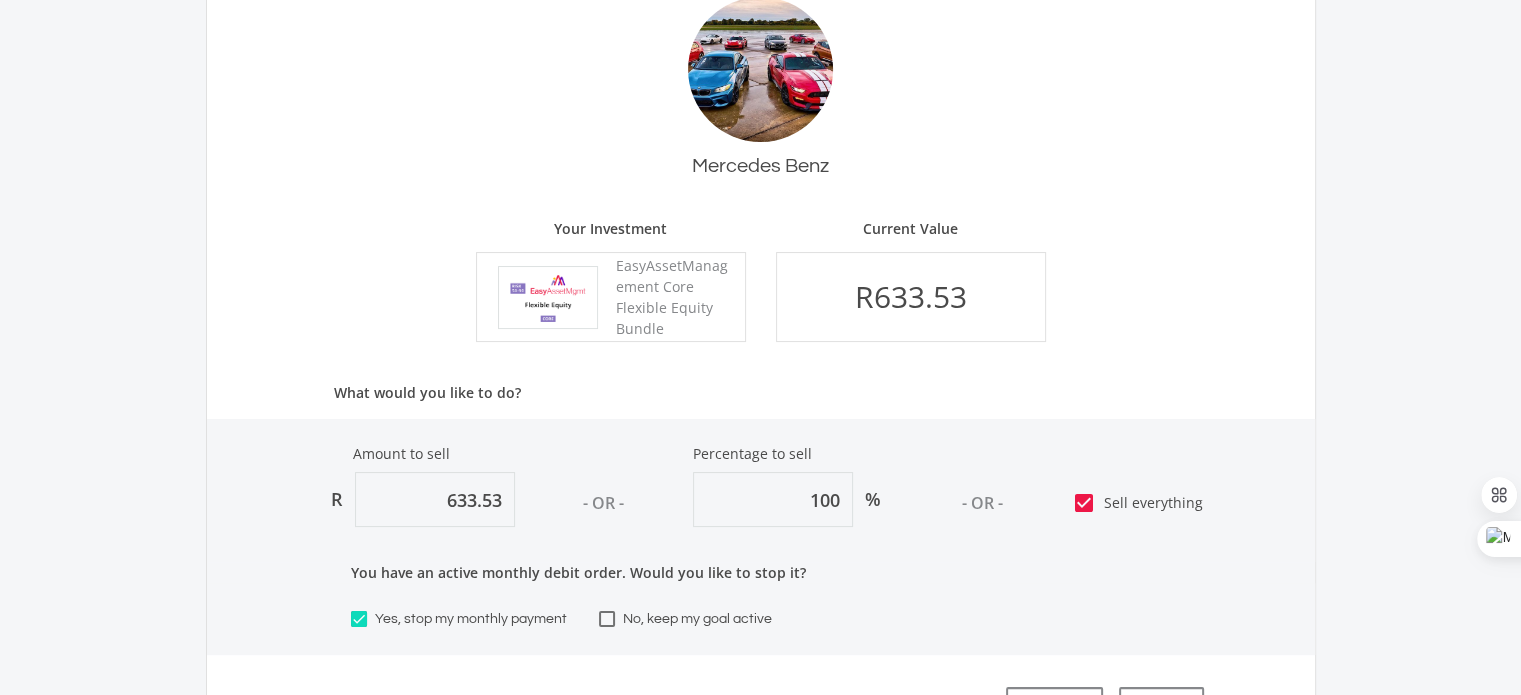 scroll, scrollTop: 588, scrollLeft: 0, axis: vertical 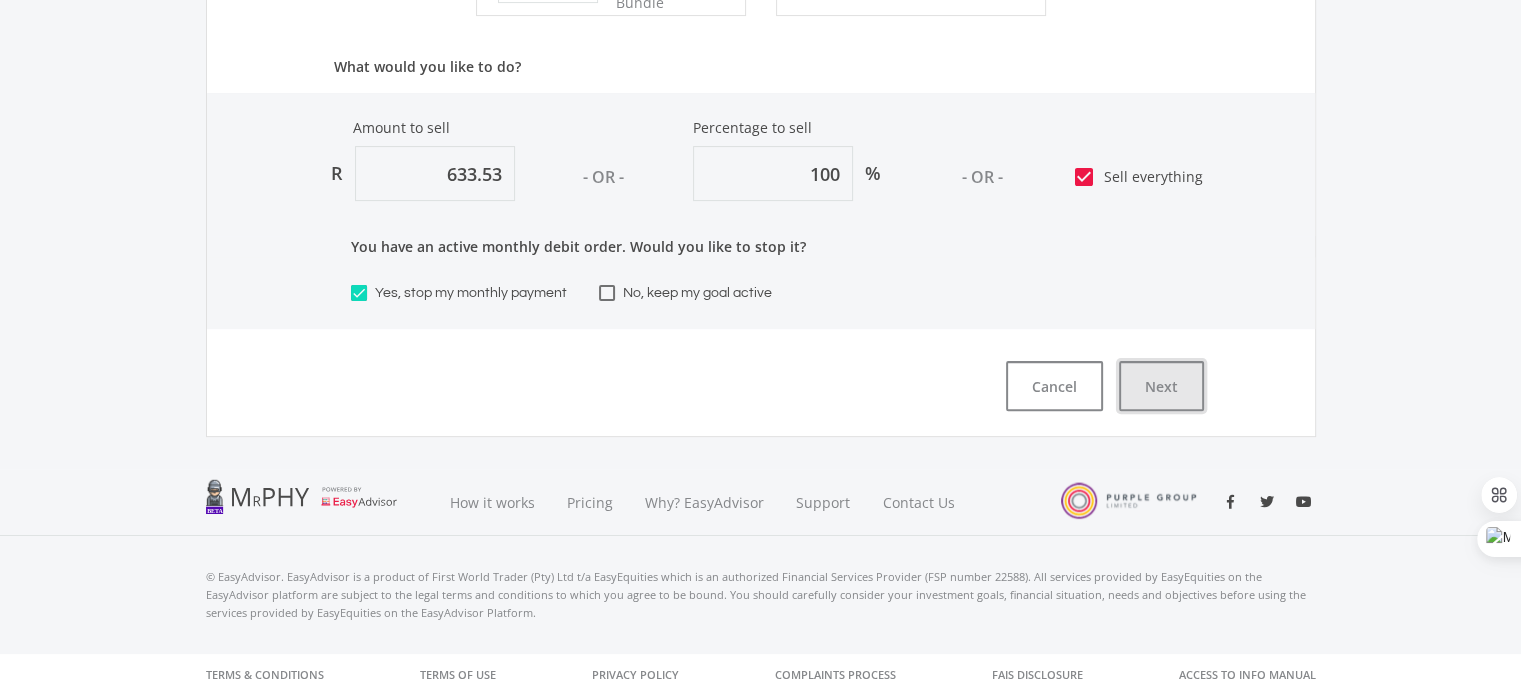 click on "Next" 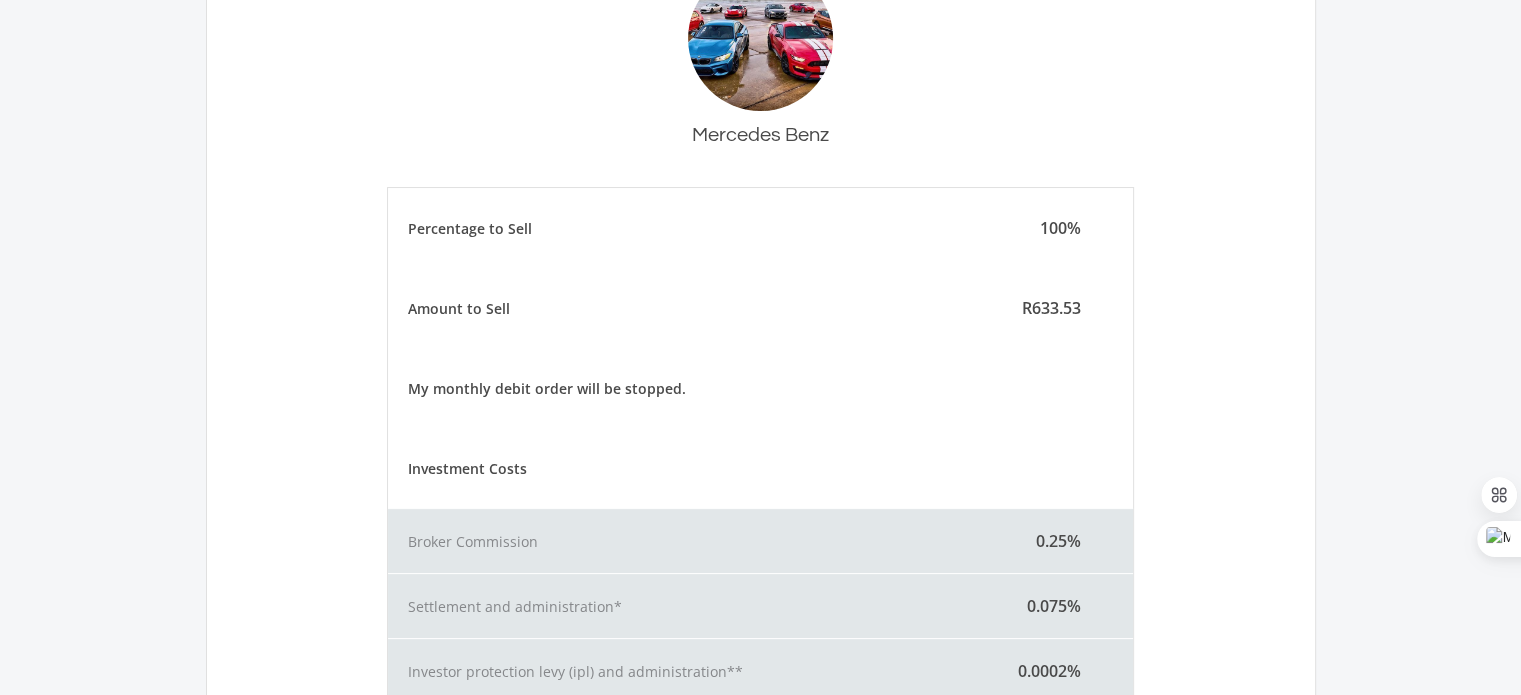 scroll, scrollTop: 744, scrollLeft: 0, axis: vertical 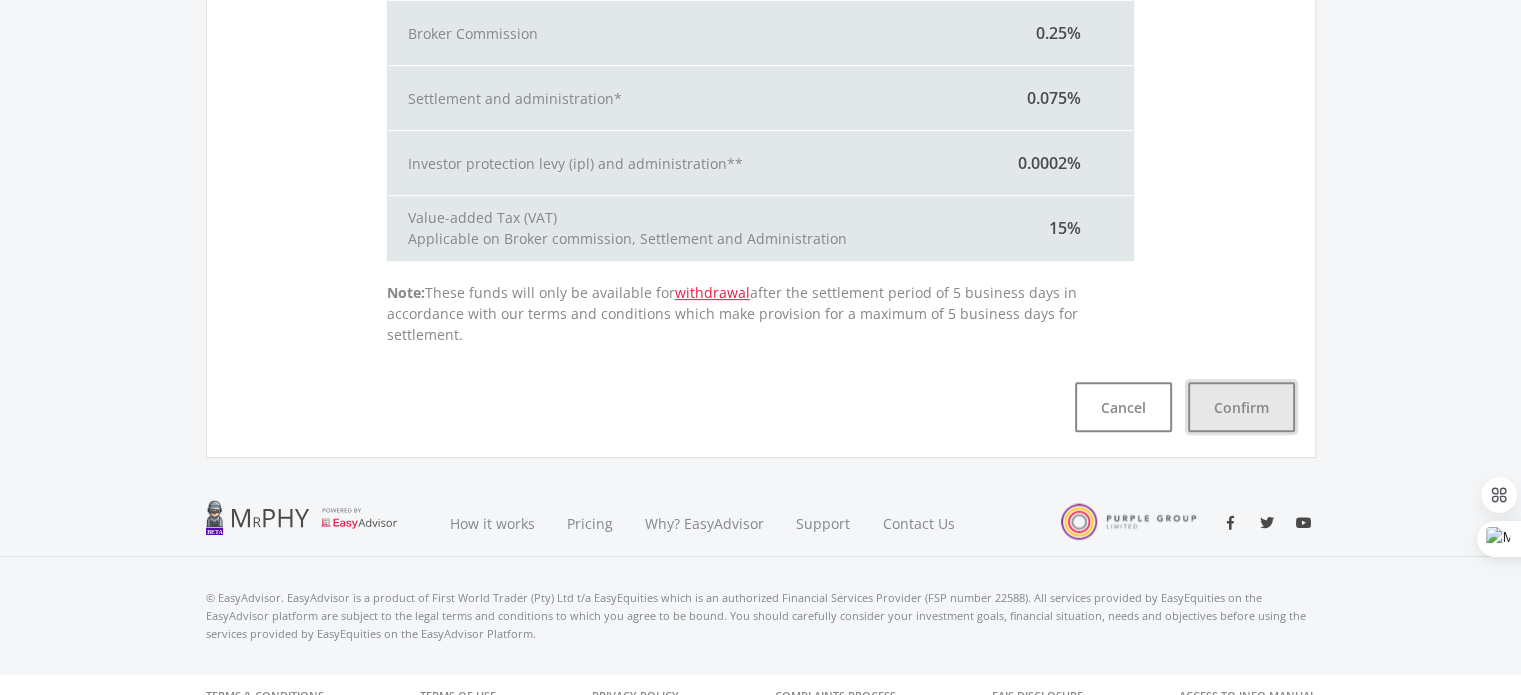 click on "Confirm" 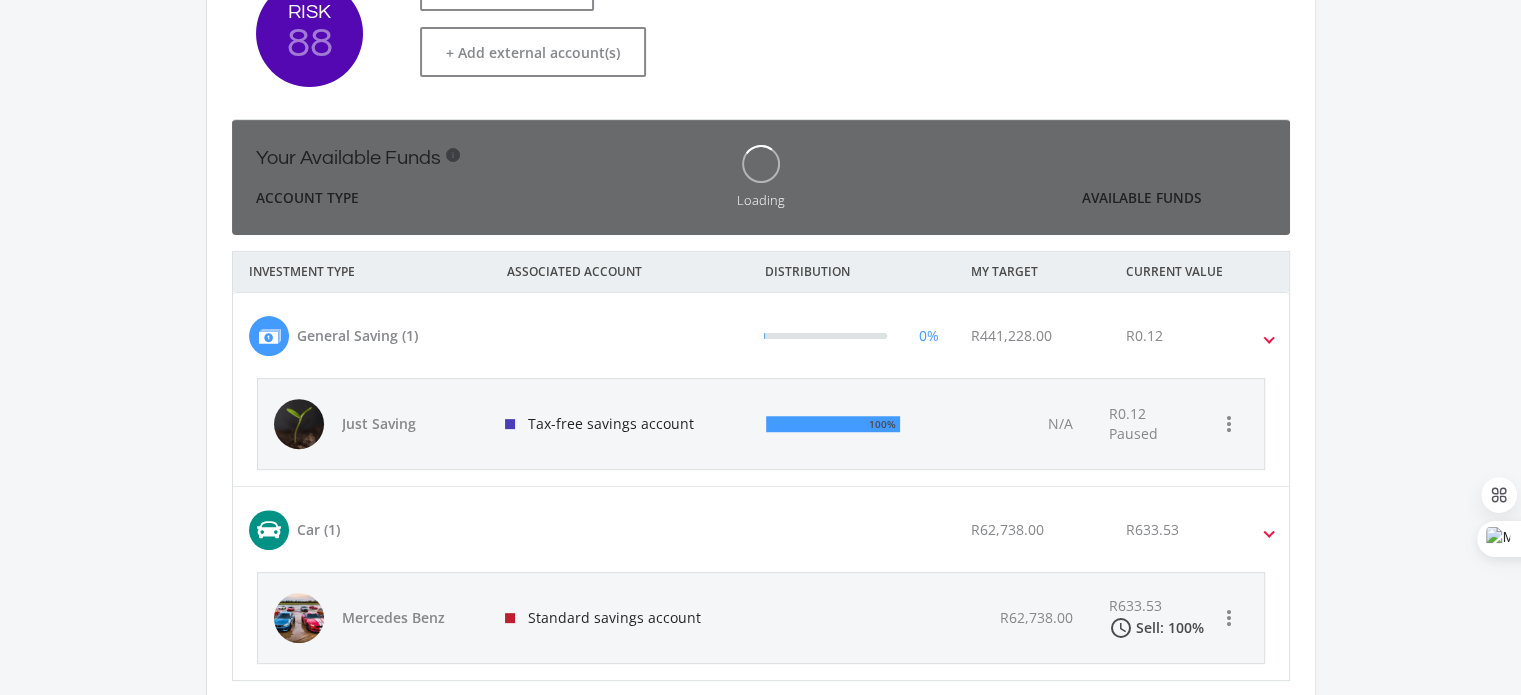 scroll, scrollTop: 896, scrollLeft: 0, axis: vertical 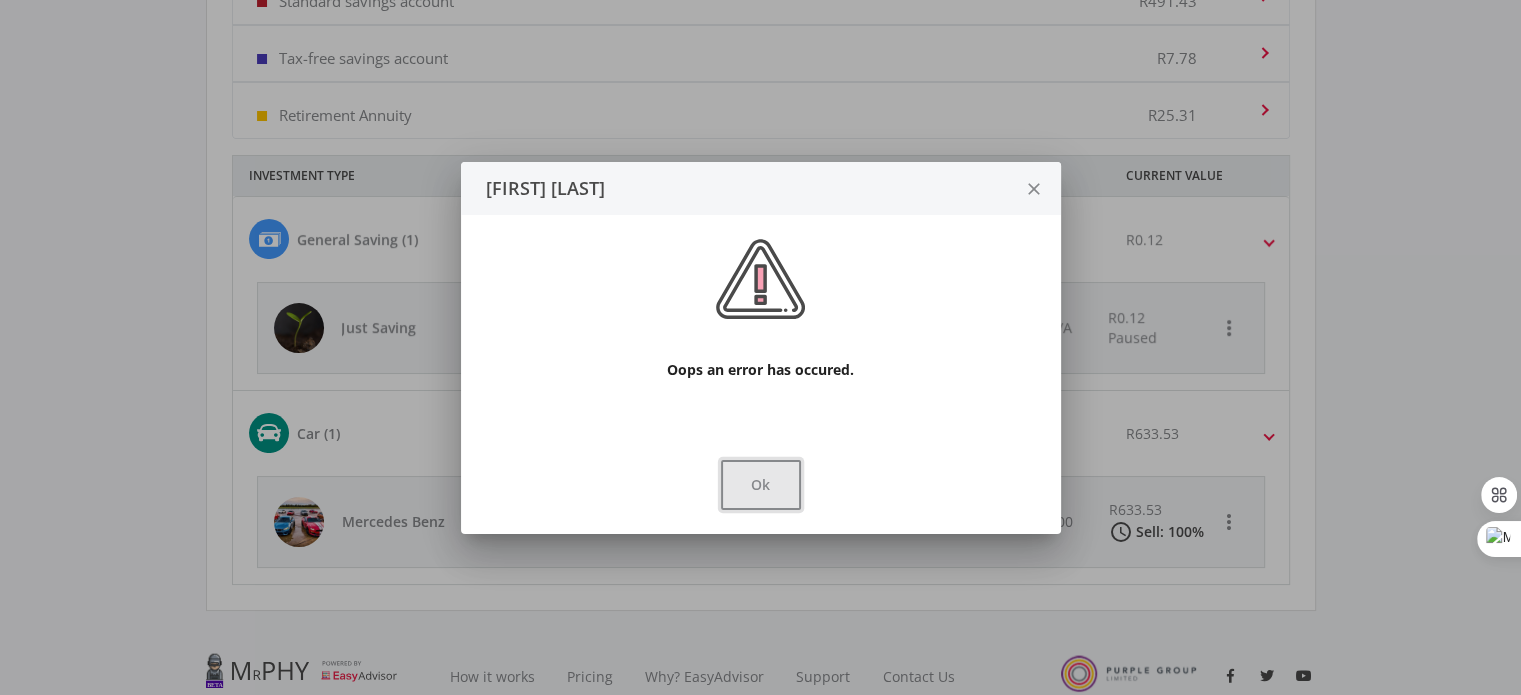 click on "Ok" at bounding box center [761, 485] 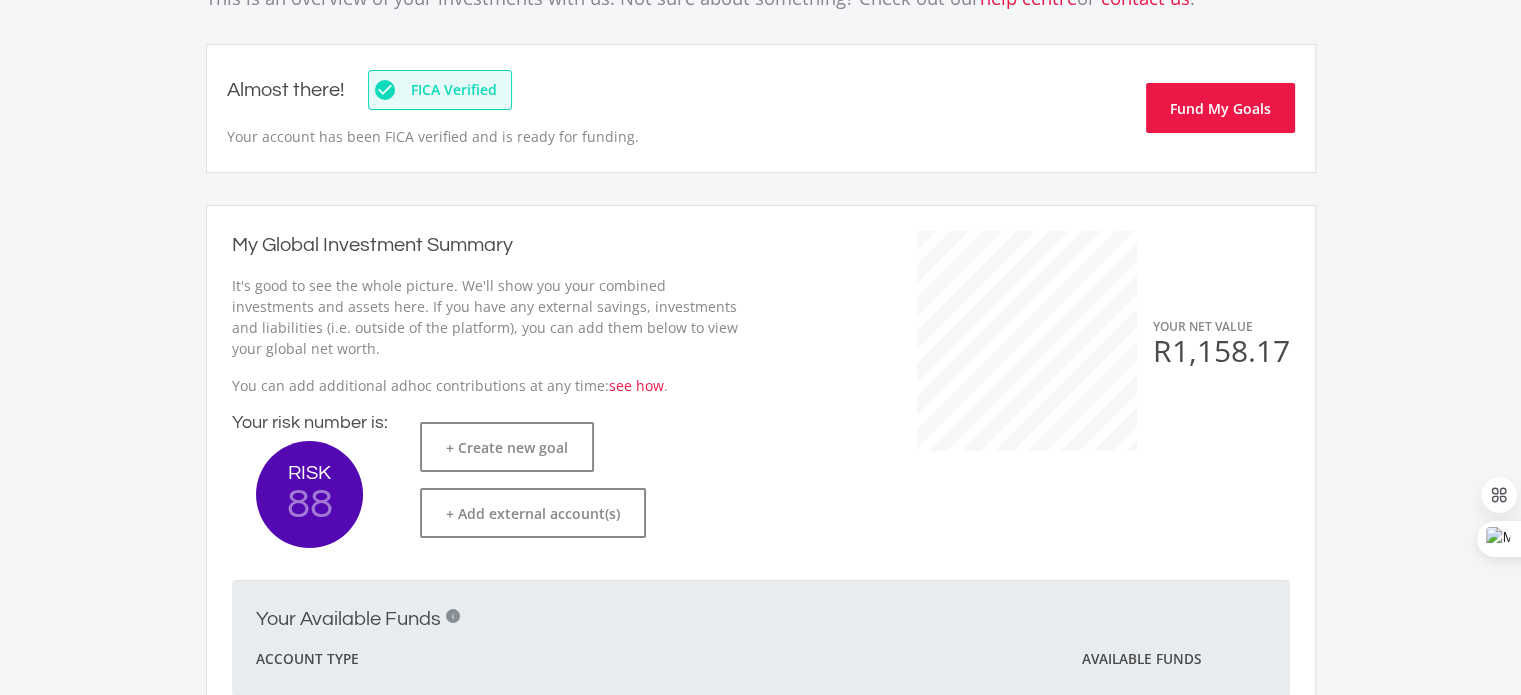 scroll, scrollTop: 0, scrollLeft: 0, axis: both 